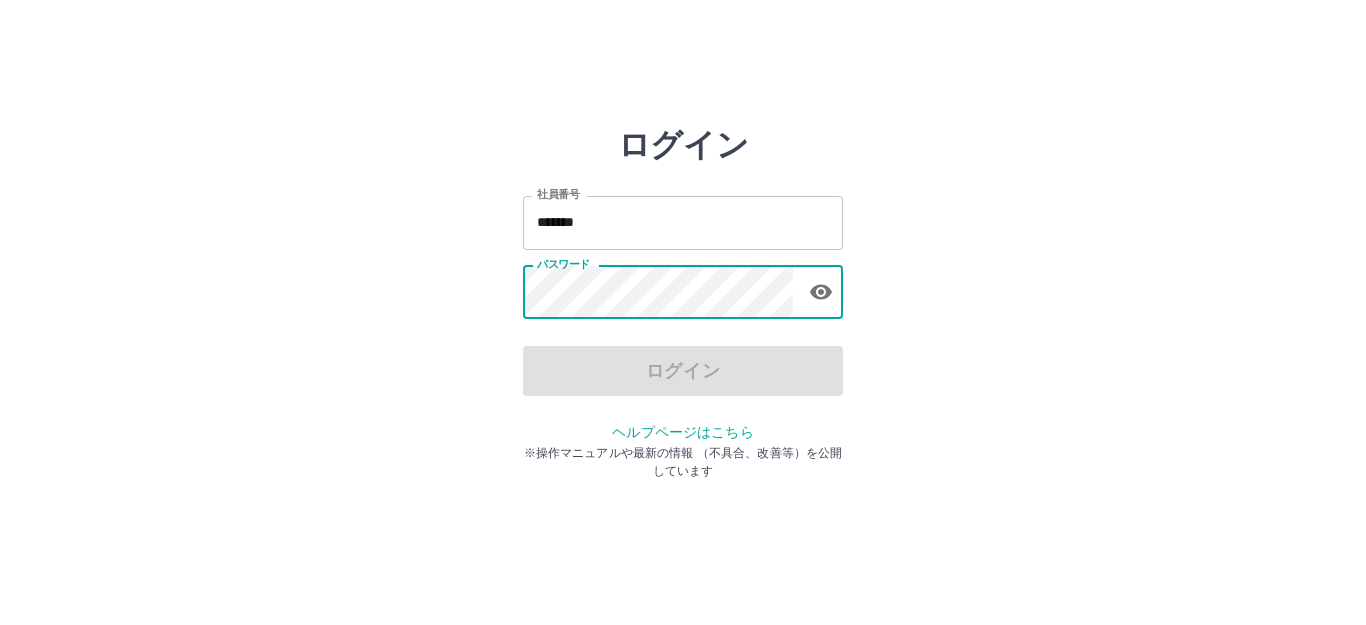 scroll, scrollTop: 0, scrollLeft: 0, axis: both 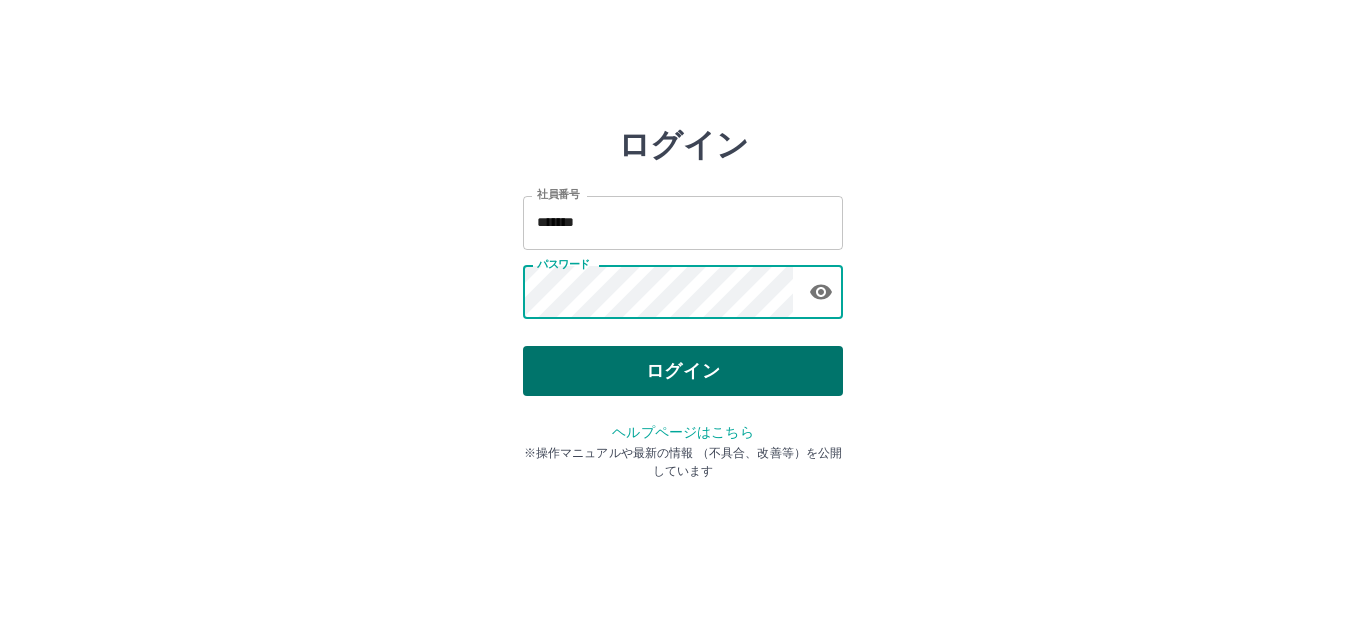 click on "ログイン" at bounding box center (683, 371) 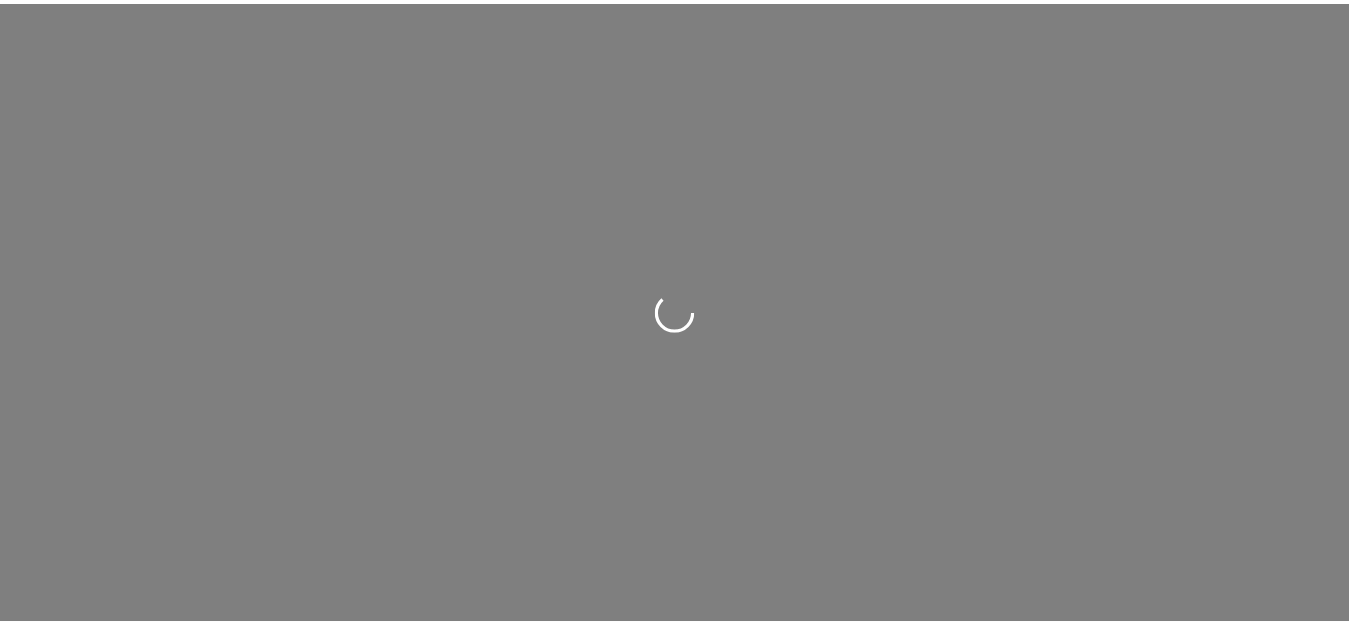 scroll, scrollTop: 0, scrollLeft: 0, axis: both 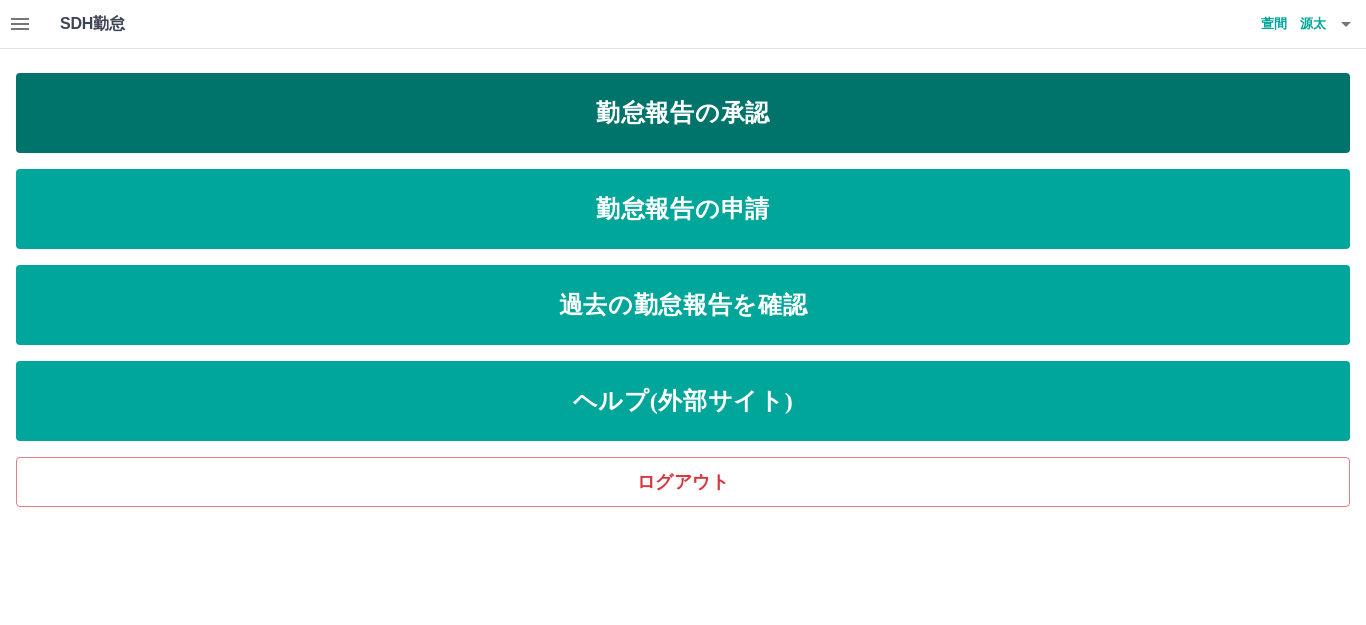 click on "勤怠報告の承認" at bounding box center [683, 113] 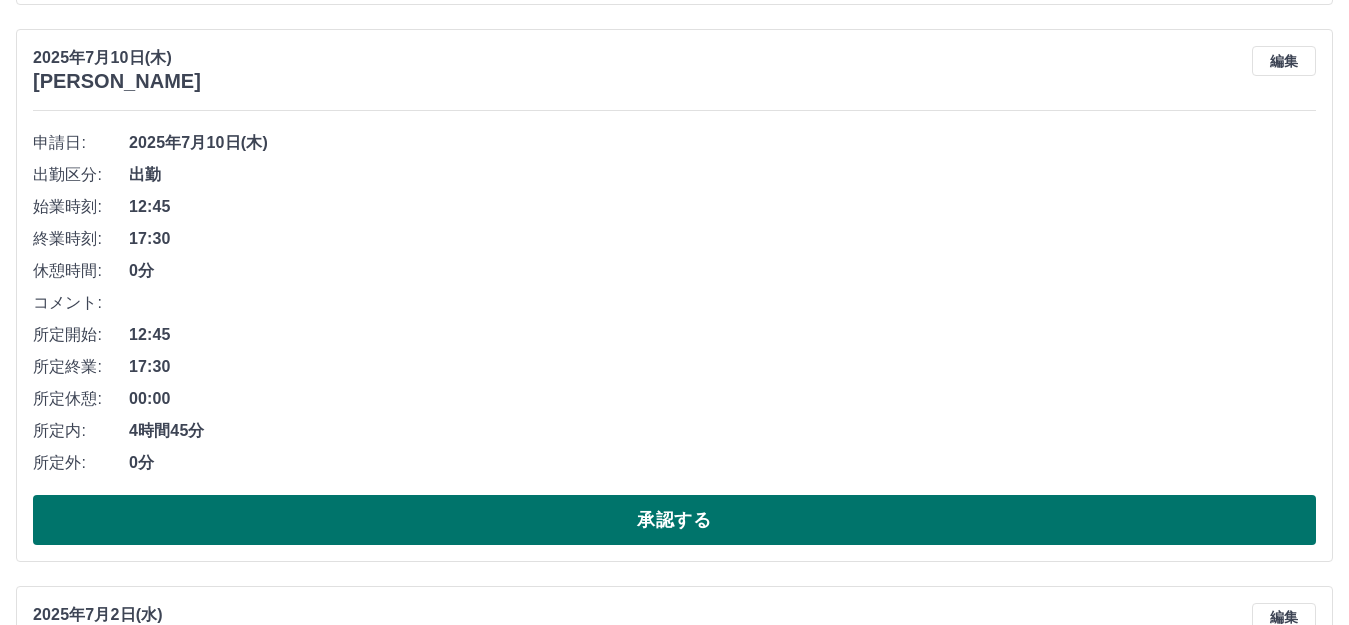 scroll, scrollTop: 3024, scrollLeft: 0, axis: vertical 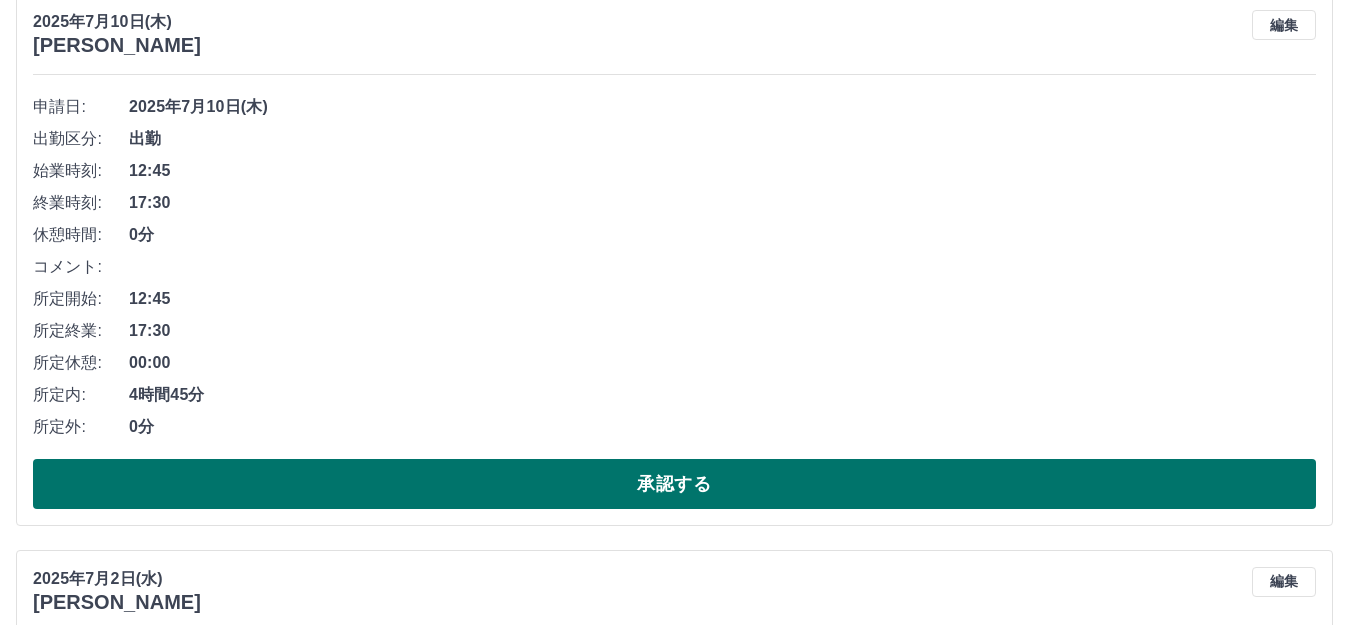 click on "承認する" at bounding box center (674, 484) 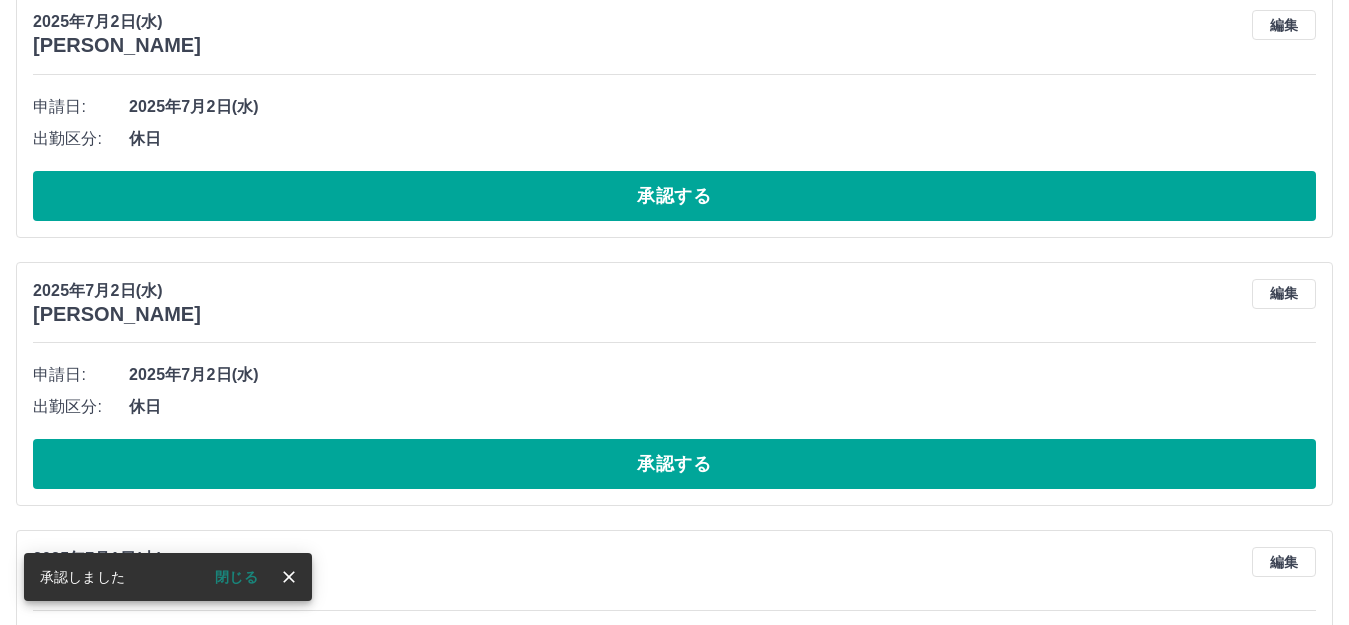 scroll, scrollTop: 2467, scrollLeft: 0, axis: vertical 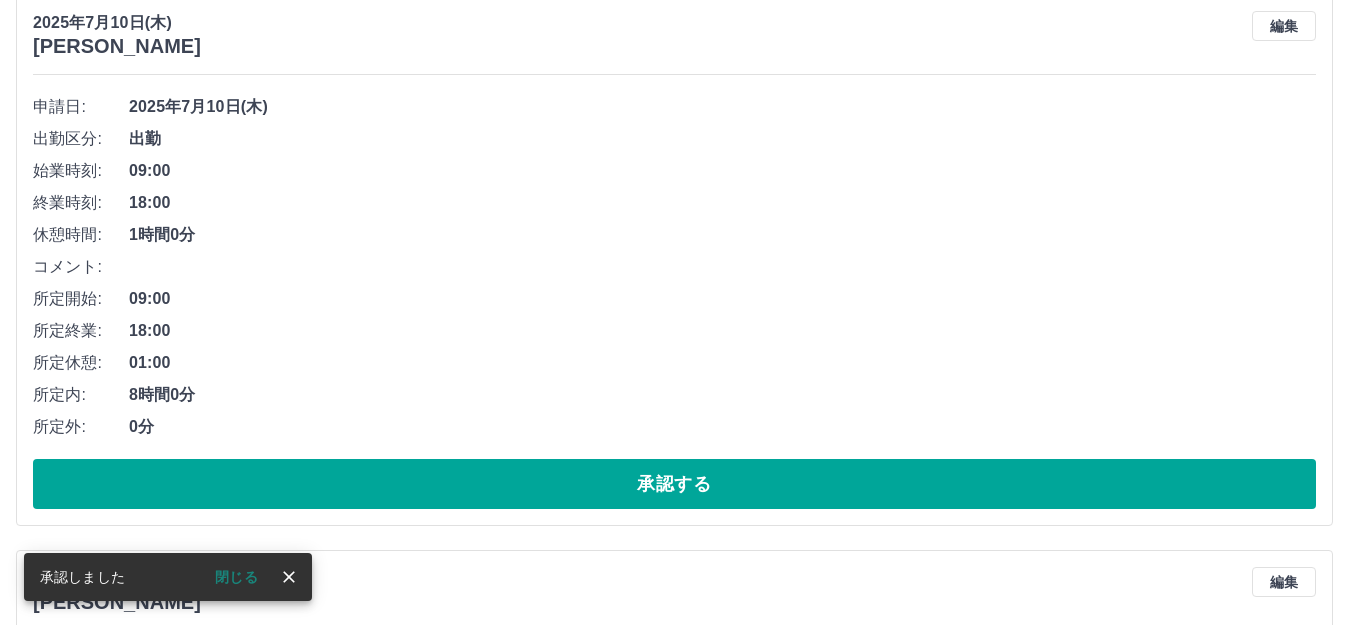 click on "承認する" at bounding box center [674, 484] 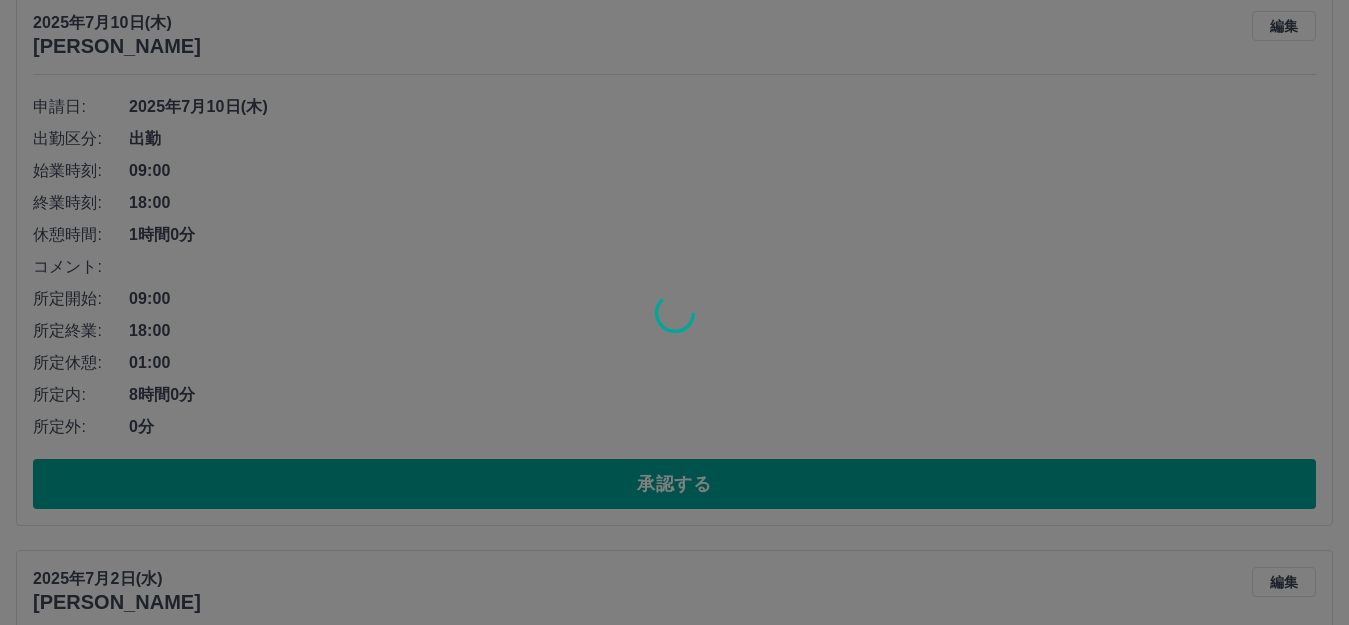 scroll, scrollTop: 1911, scrollLeft: 0, axis: vertical 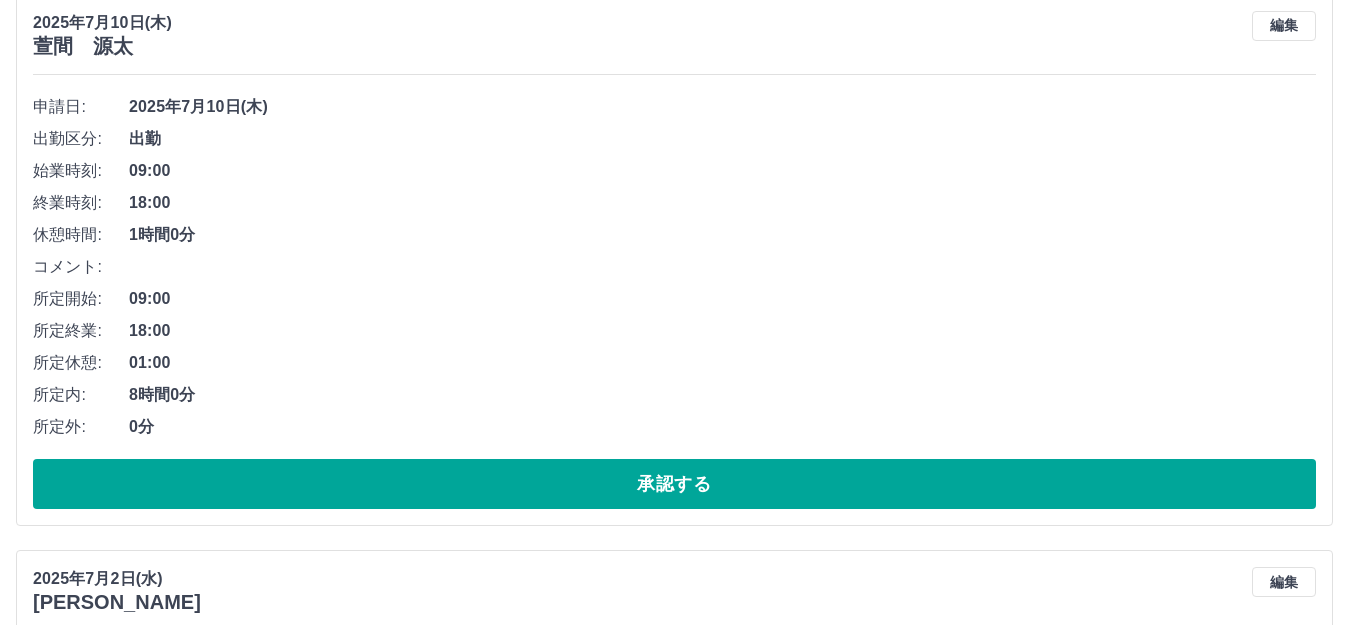 click on "承認する" at bounding box center (674, 484) 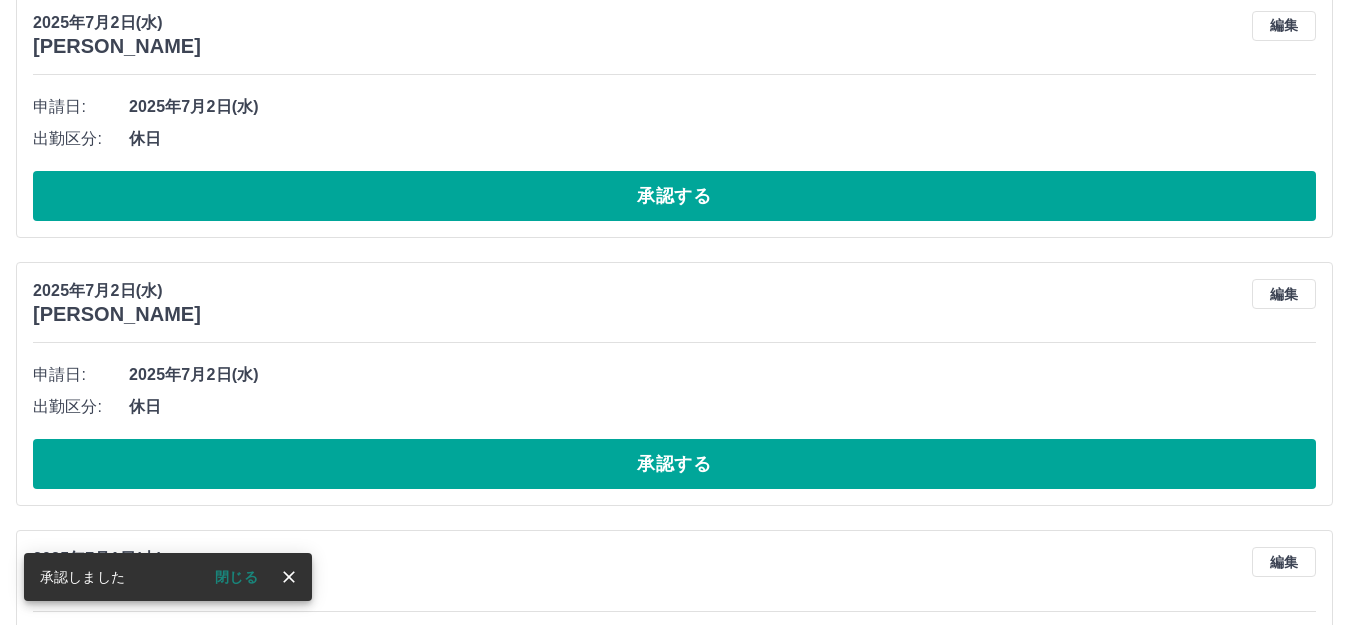 scroll, scrollTop: 1355, scrollLeft: 0, axis: vertical 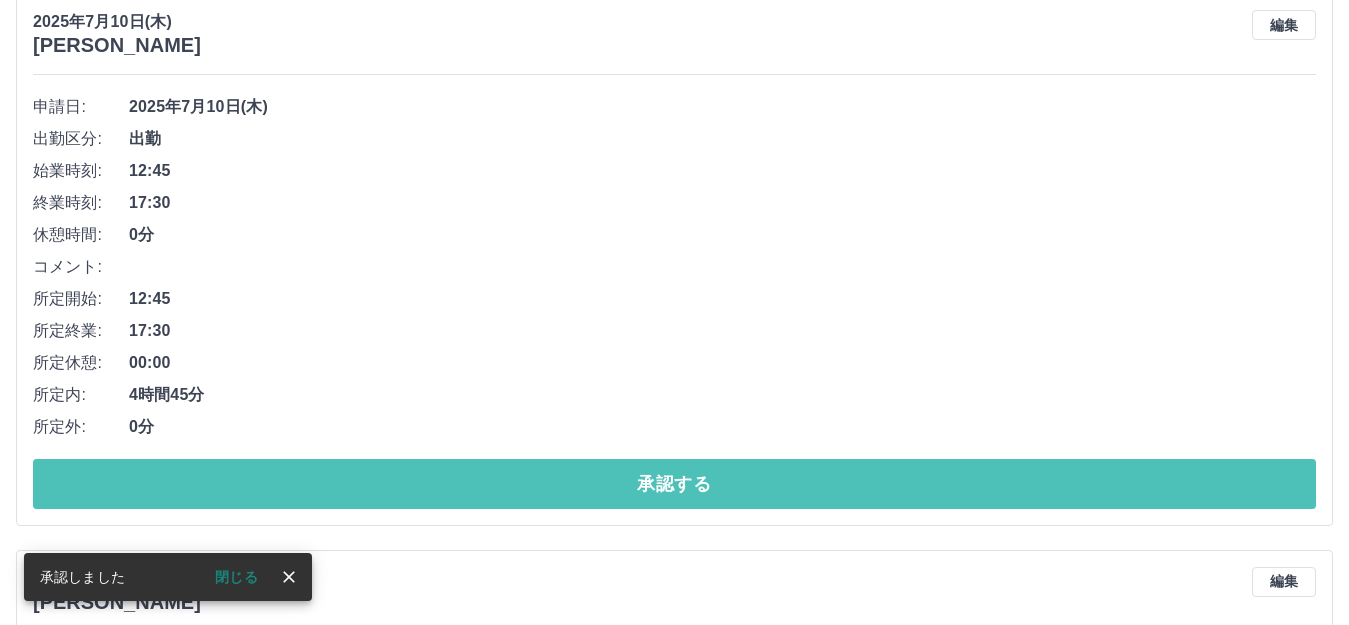 click on "承認する" at bounding box center [674, 484] 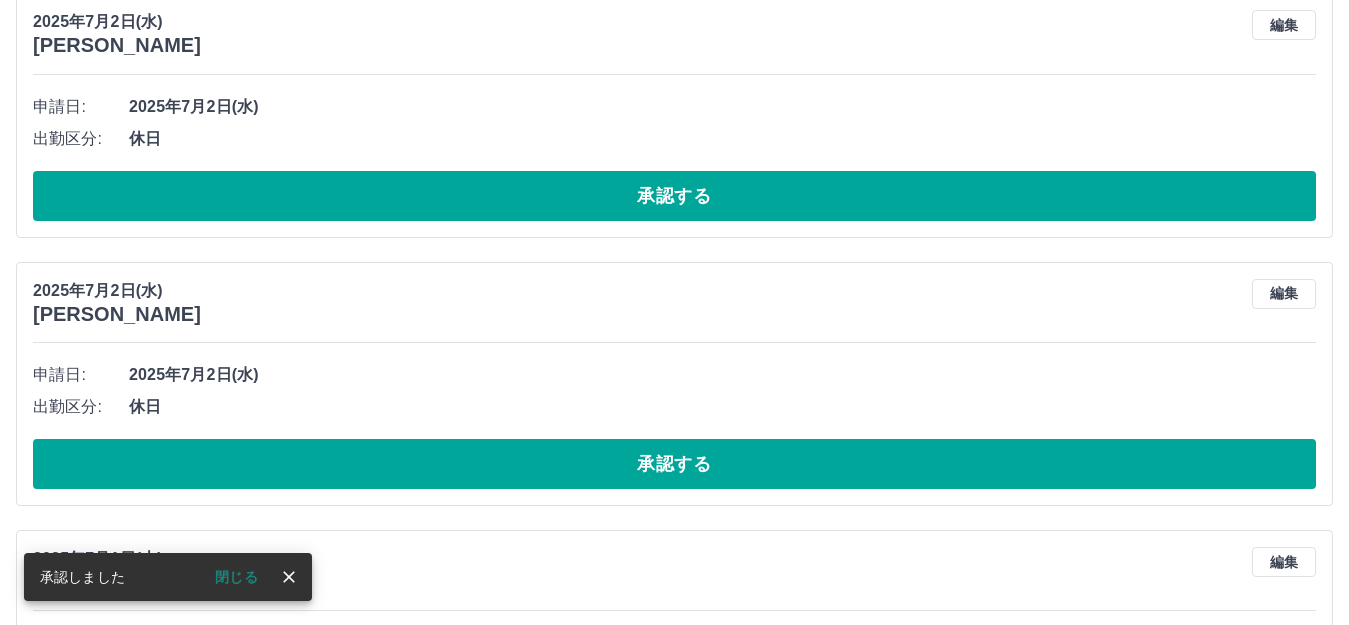 scroll, scrollTop: 798, scrollLeft: 0, axis: vertical 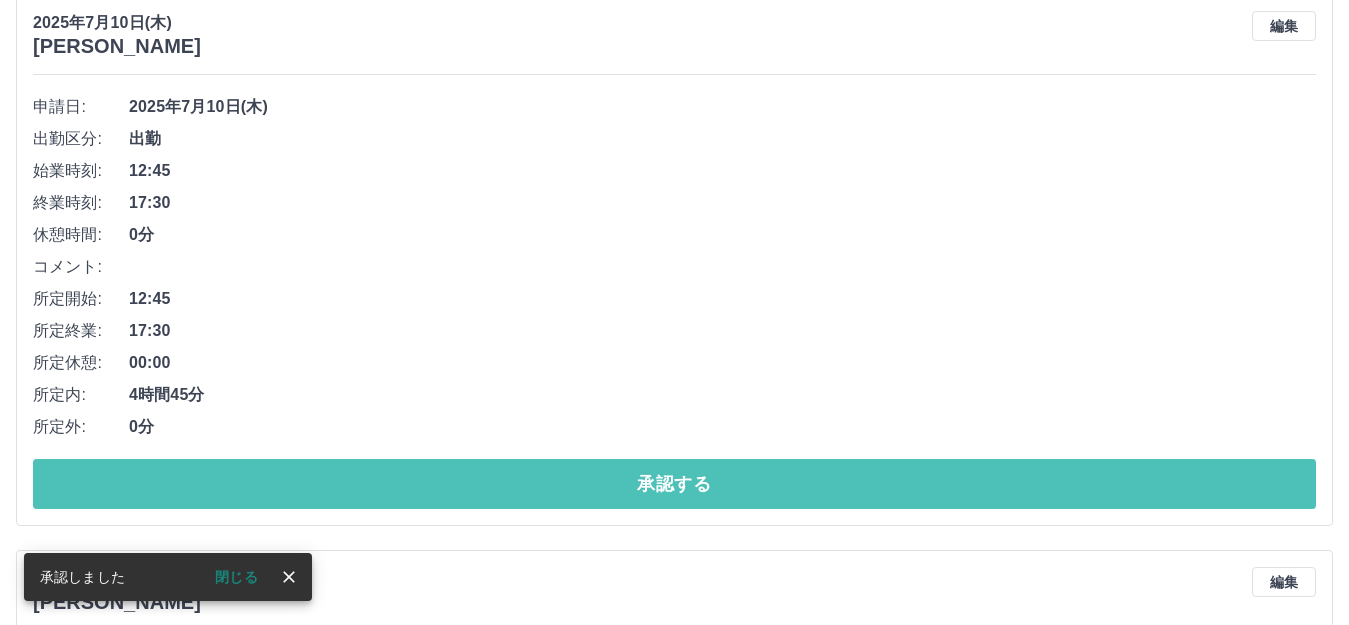click on "承認する" at bounding box center [674, 484] 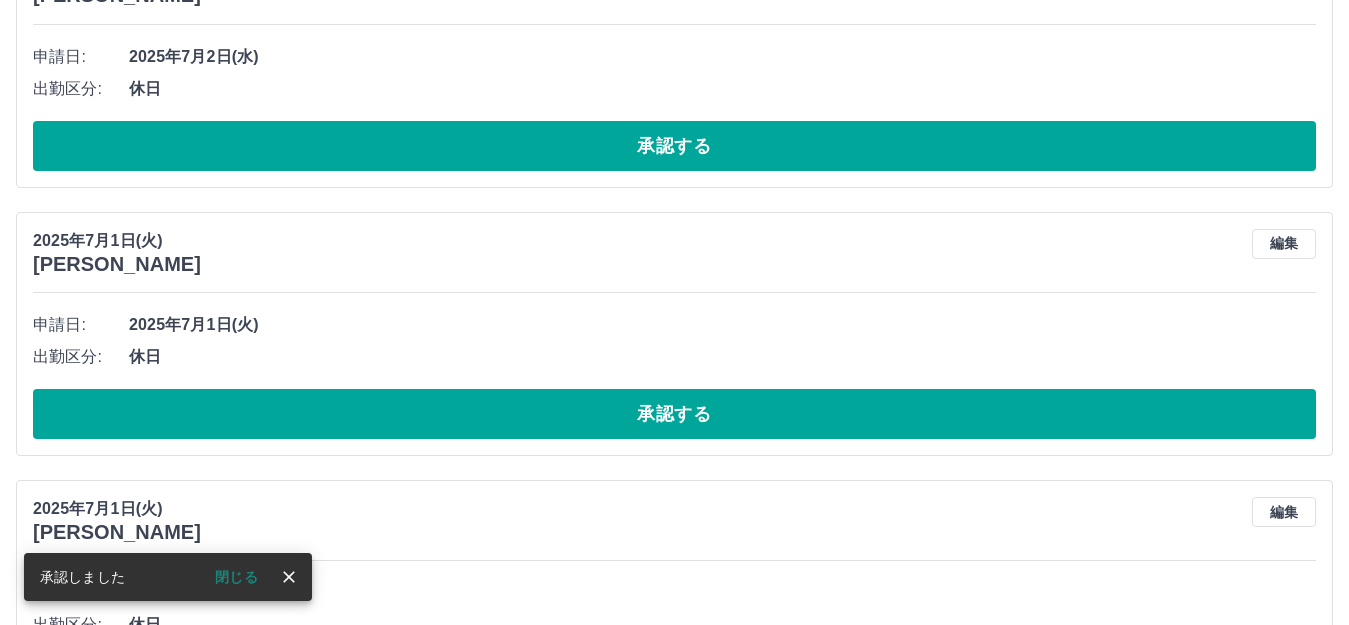 scroll, scrollTop: 1242, scrollLeft: 0, axis: vertical 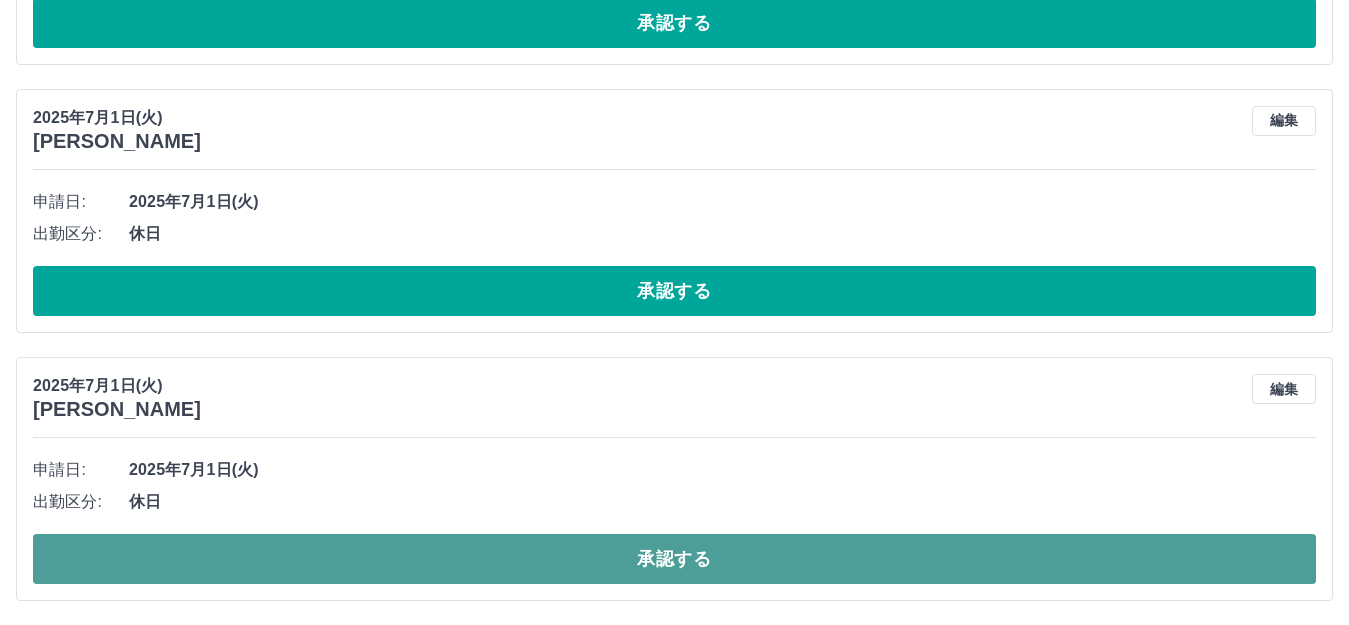 click on "承認する" at bounding box center (674, 559) 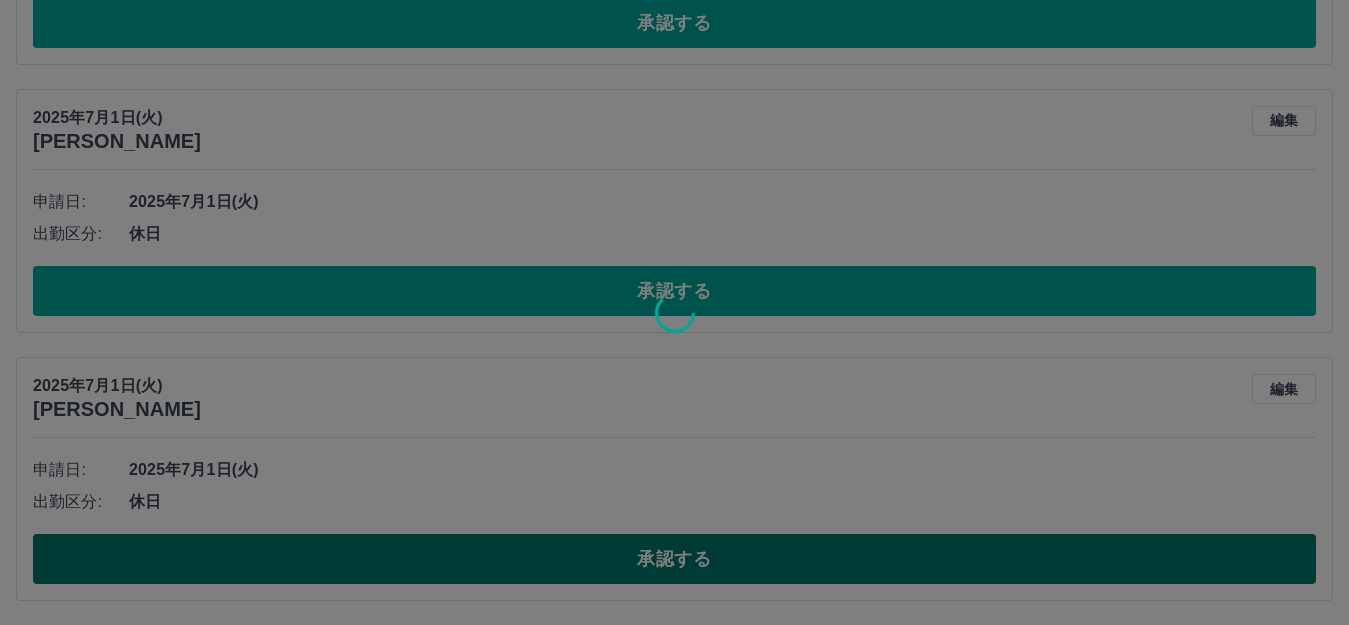 scroll, scrollTop: 974, scrollLeft: 0, axis: vertical 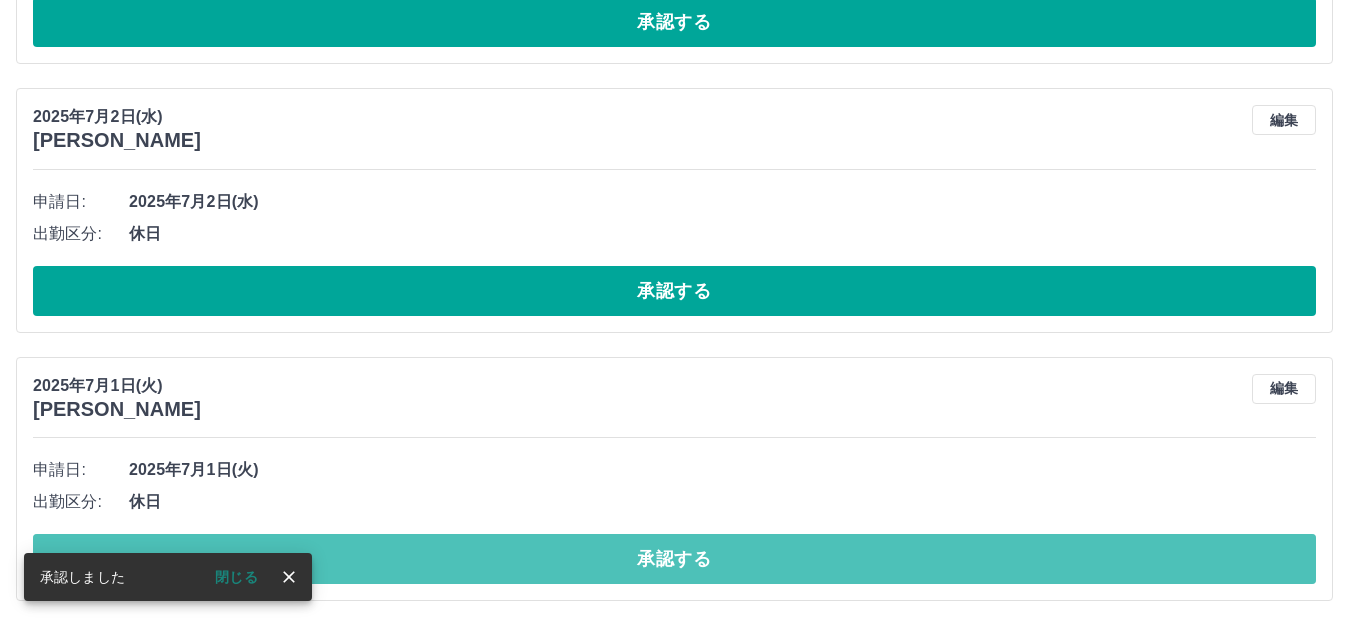 click on "承認する" at bounding box center (674, 559) 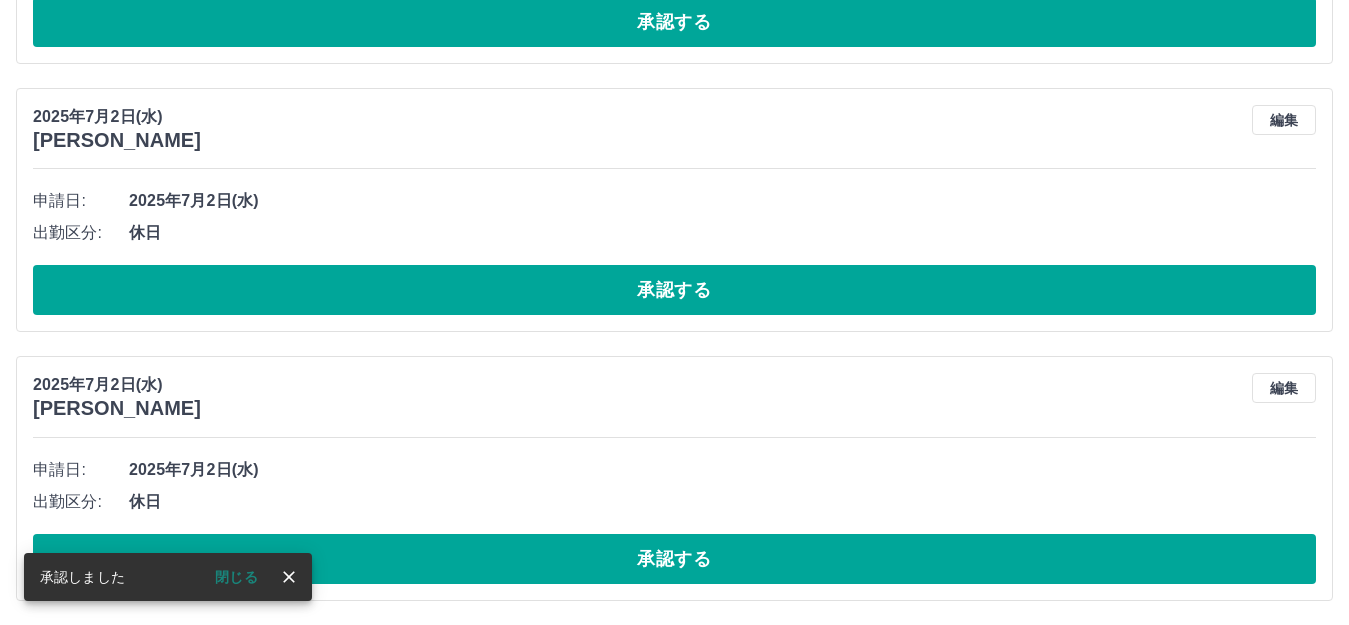 scroll, scrollTop: 706, scrollLeft: 0, axis: vertical 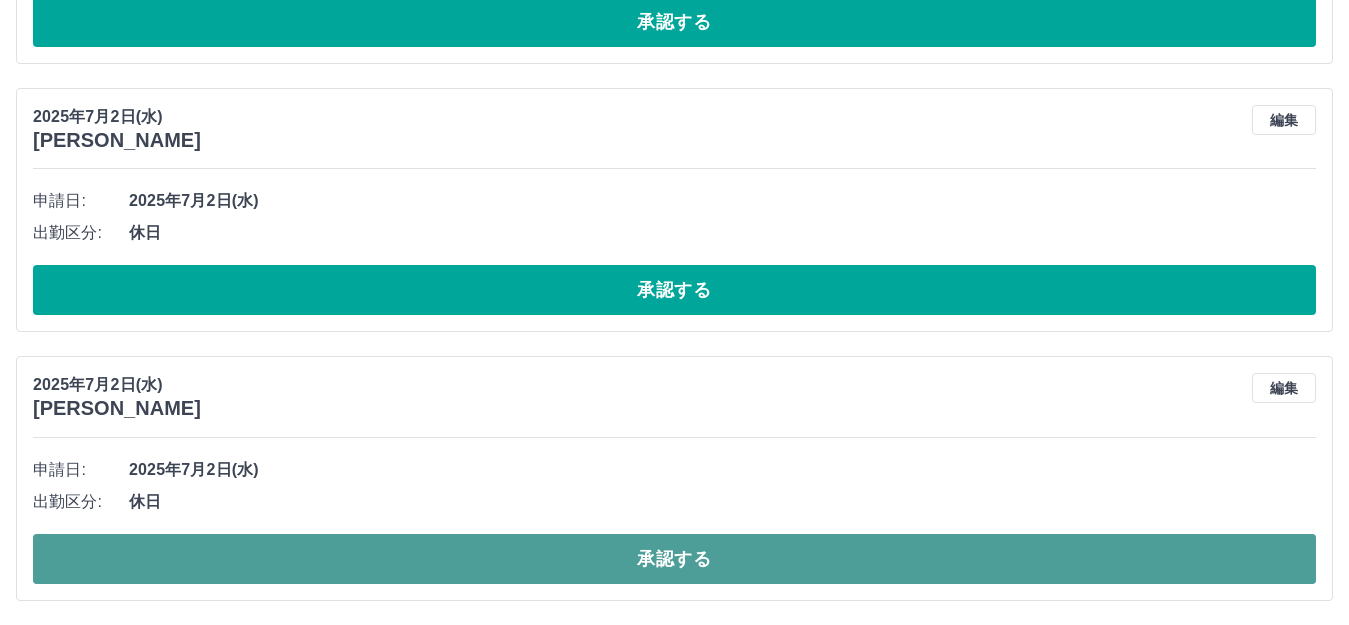 click on "承認する" at bounding box center (674, 559) 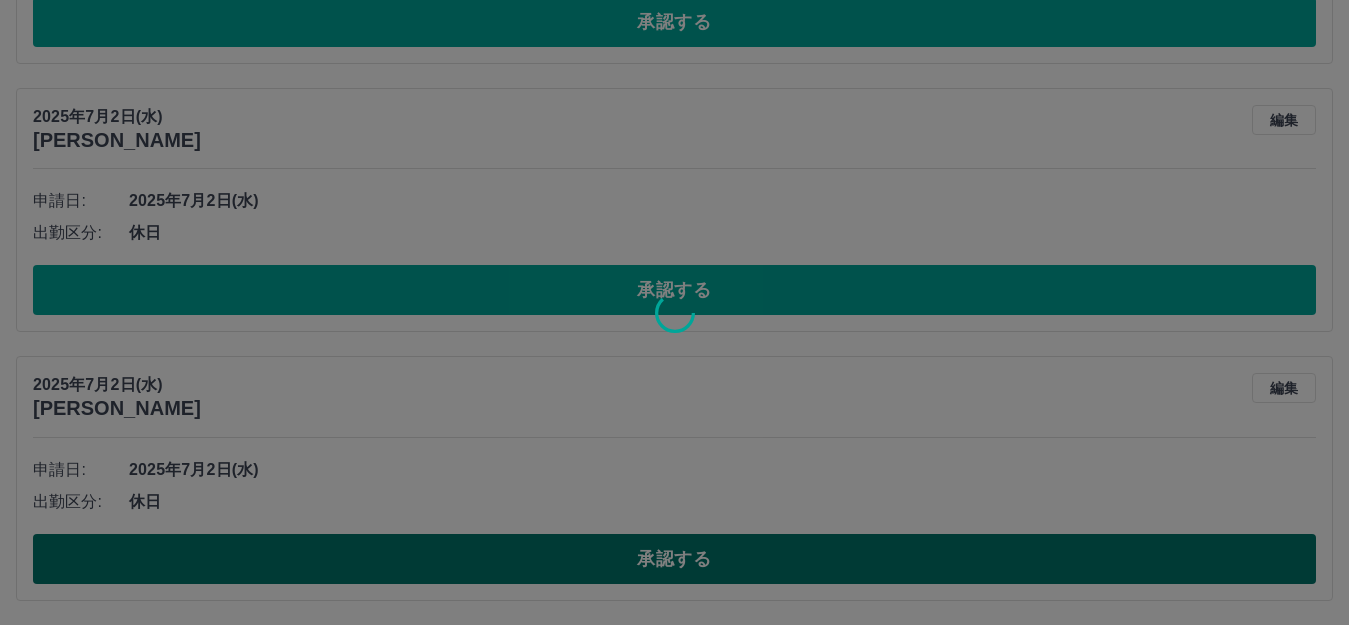 scroll, scrollTop: 437, scrollLeft: 0, axis: vertical 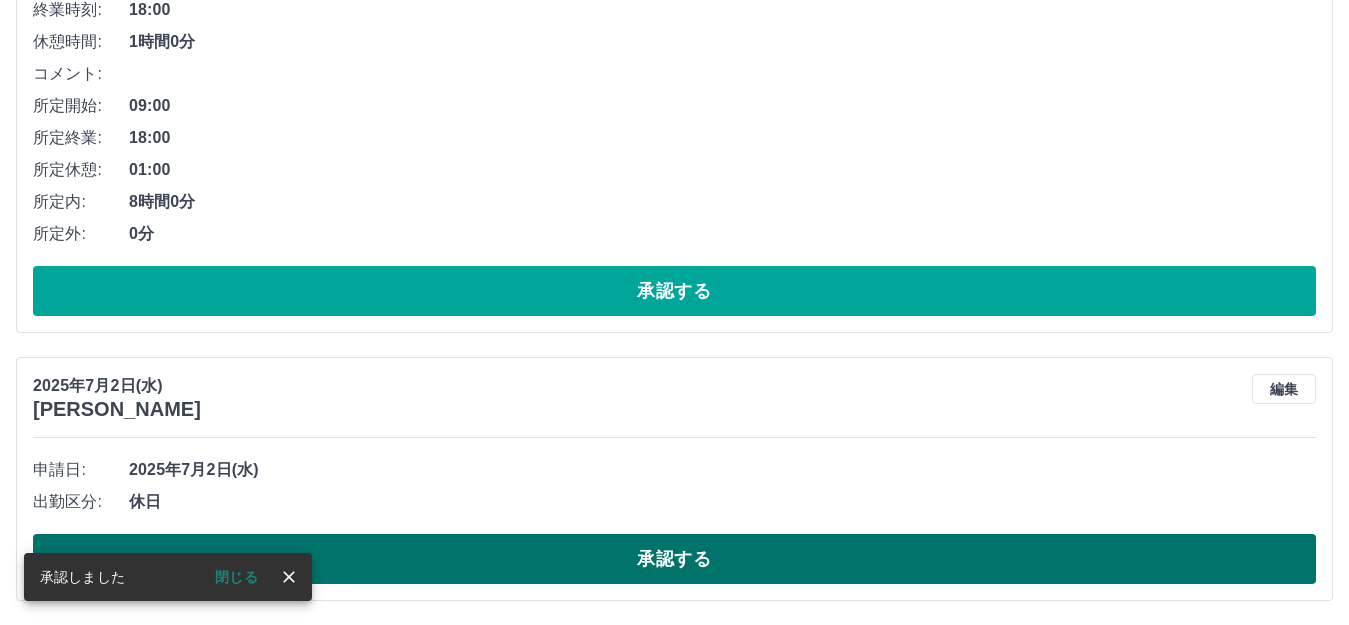 click on "承認する" at bounding box center [674, 559] 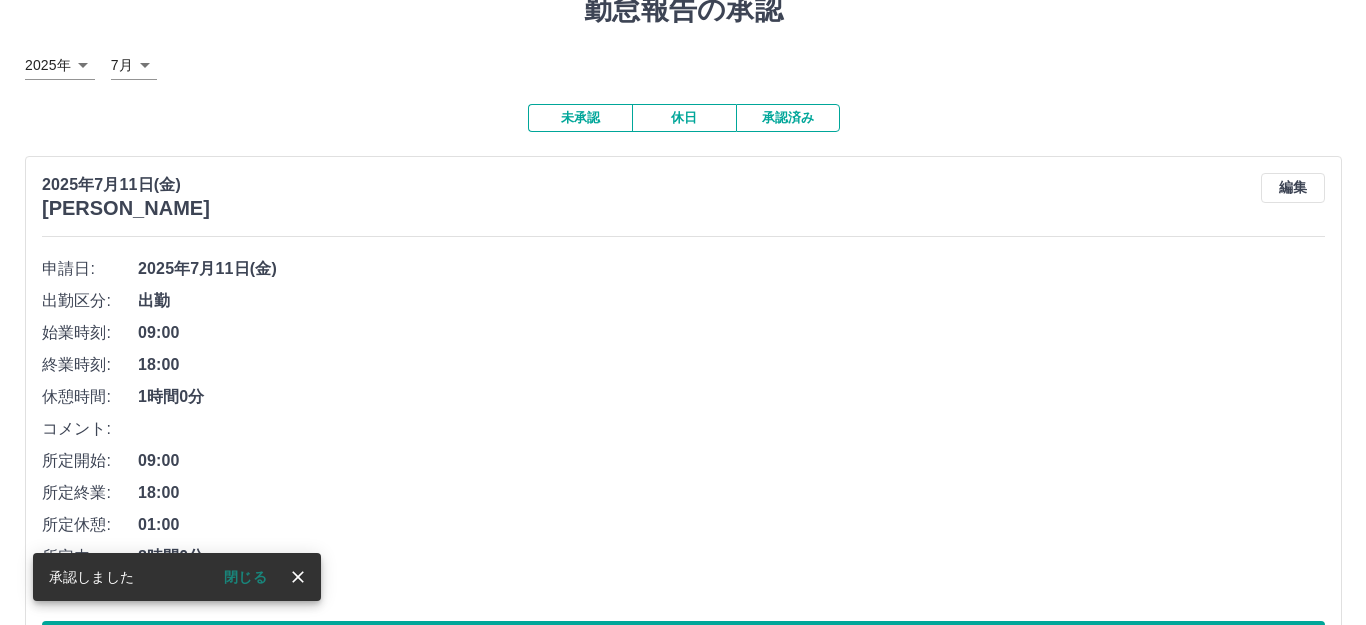 scroll, scrollTop: 0, scrollLeft: 0, axis: both 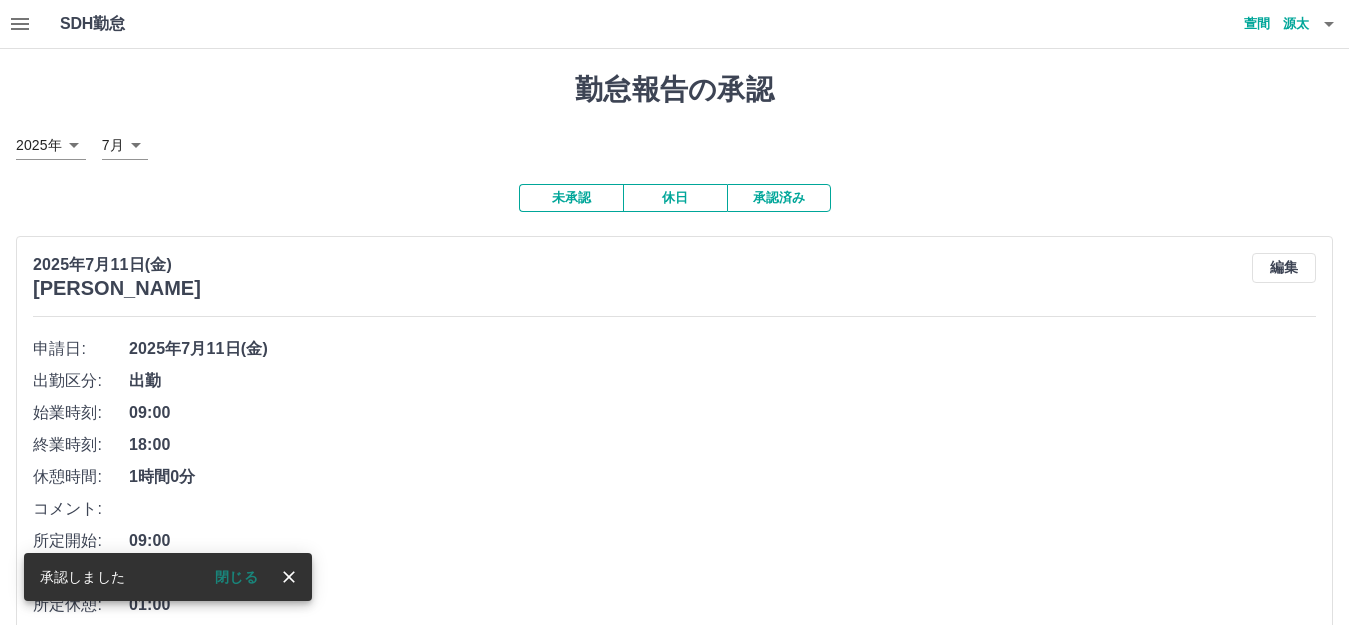 click 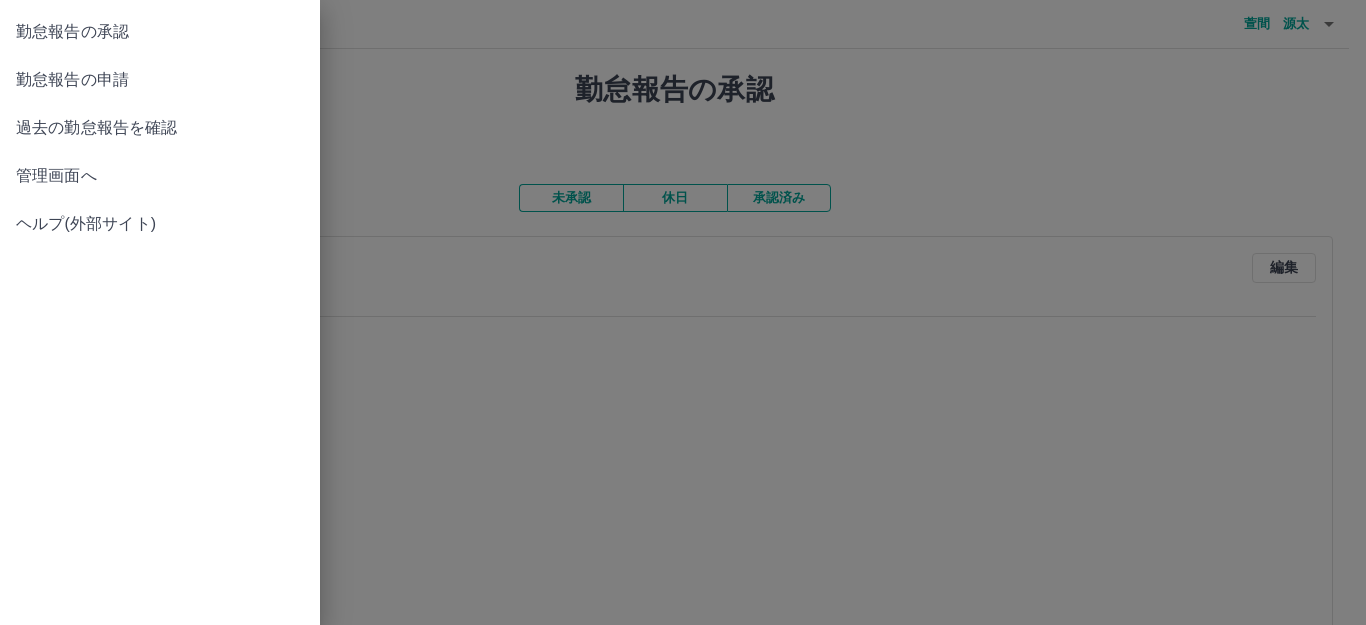 click on "勤怠報告の申請" at bounding box center [160, 80] 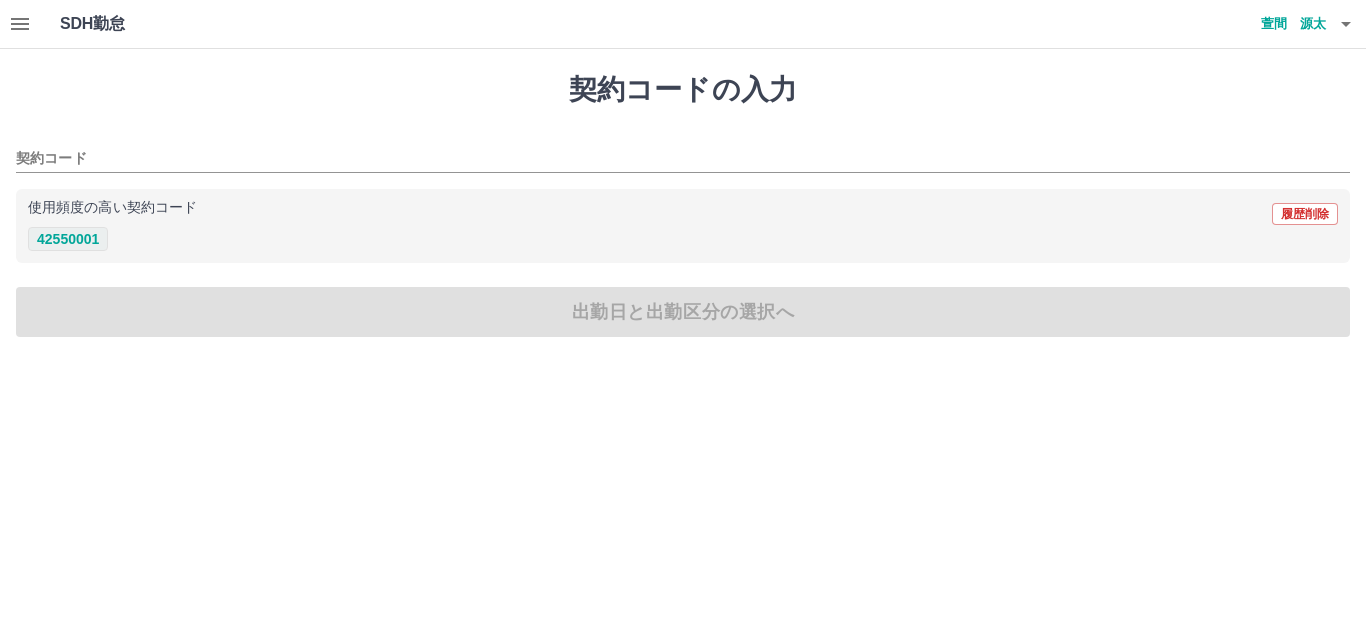 click on "42550001" at bounding box center [68, 239] 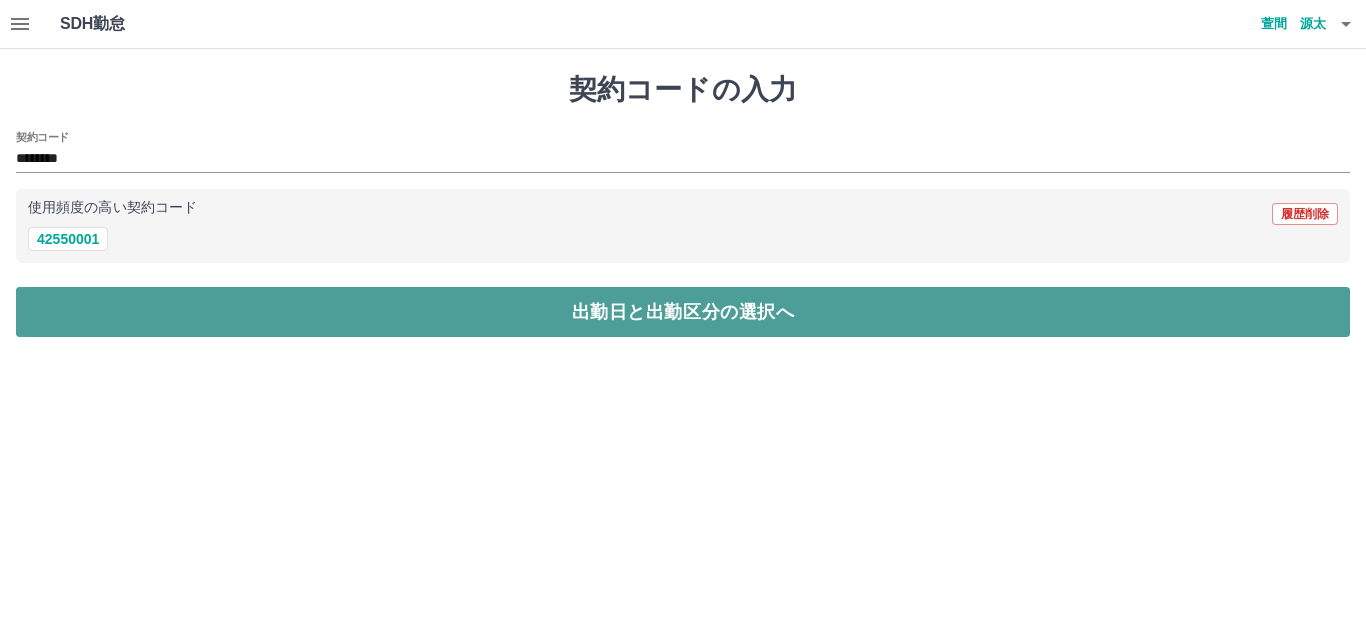 click on "出勤日と出勤区分の選択へ" at bounding box center [683, 312] 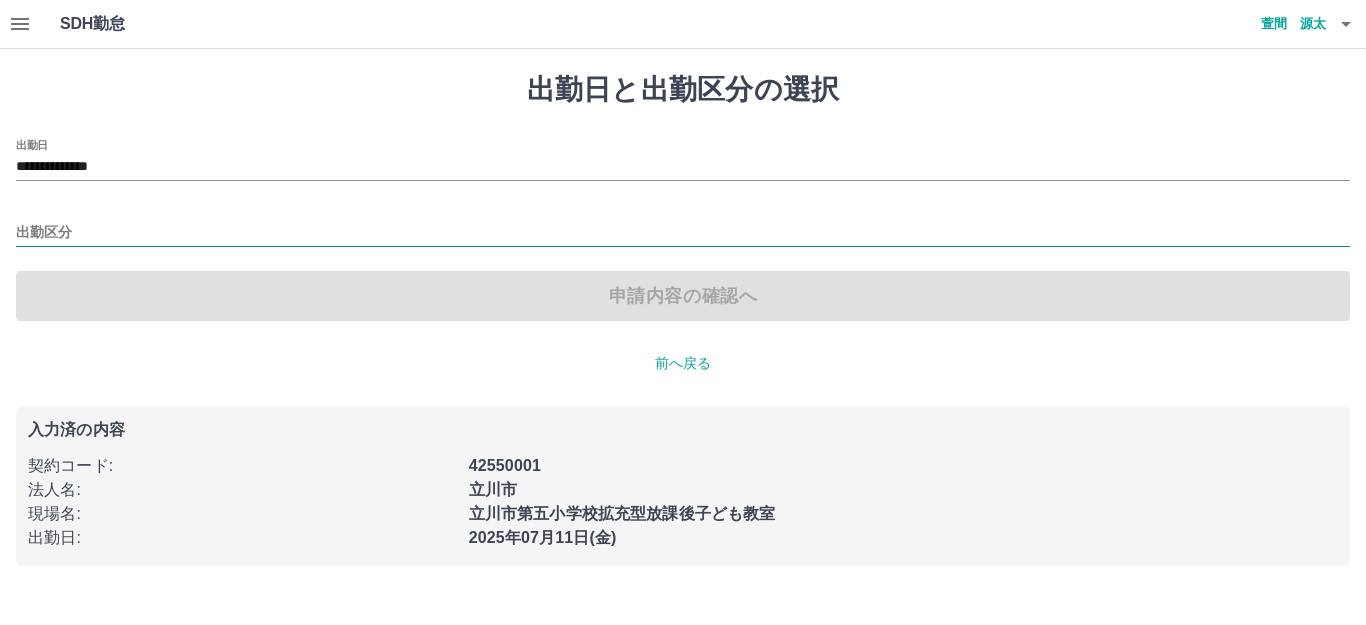 drag, startPoint x: 131, startPoint y: 227, endPoint x: 131, endPoint y: 243, distance: 16 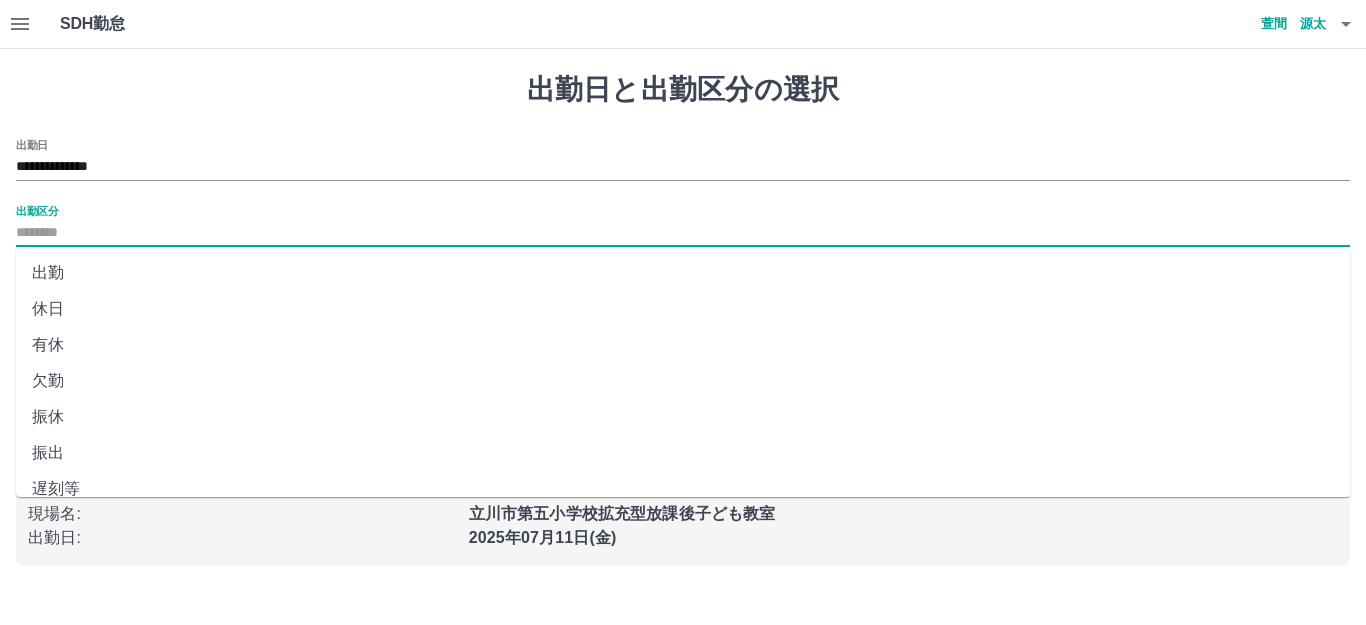 click on "出勤" at bounding box center (683, 273) 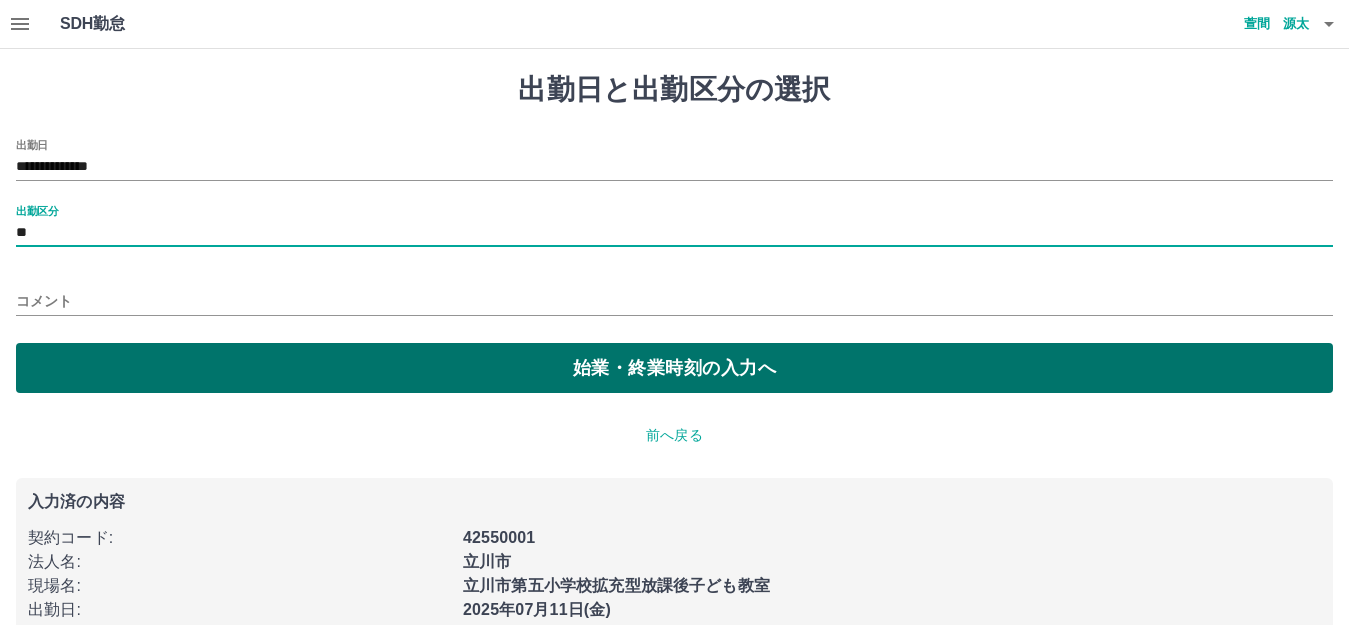 click on "始業・終業時刻の入力へ" at bounding box center (674, 368) 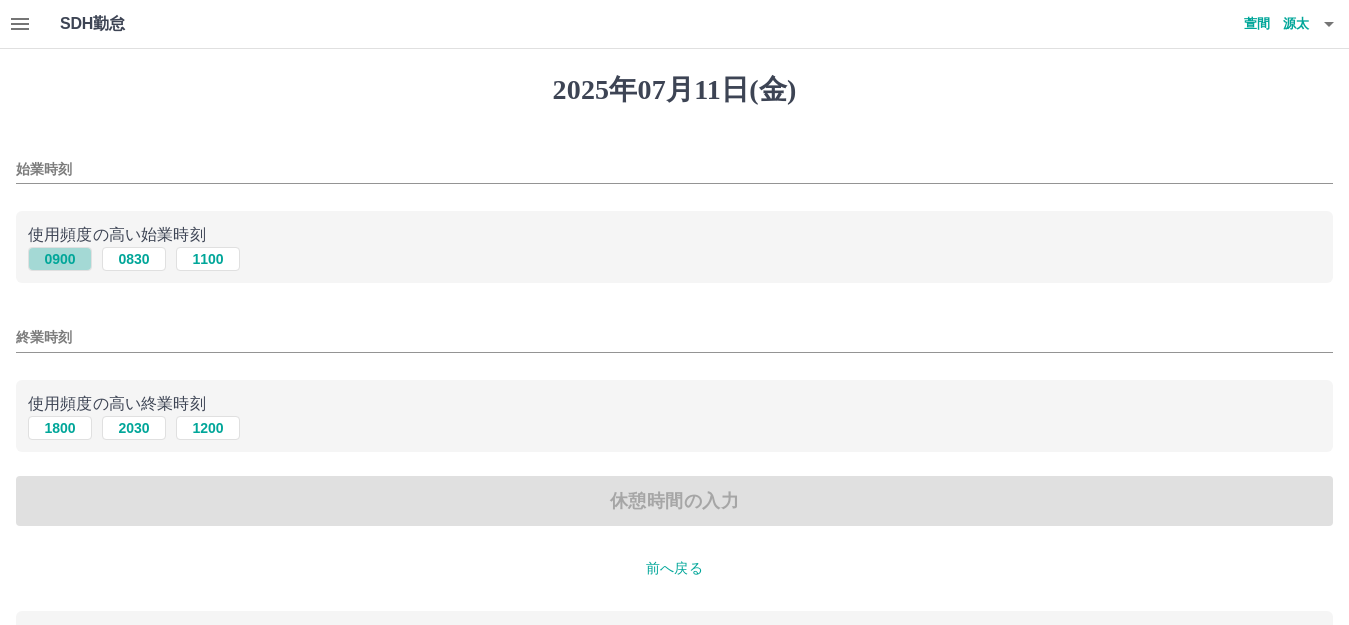 click on "0900" at bounding box center (60, 259) 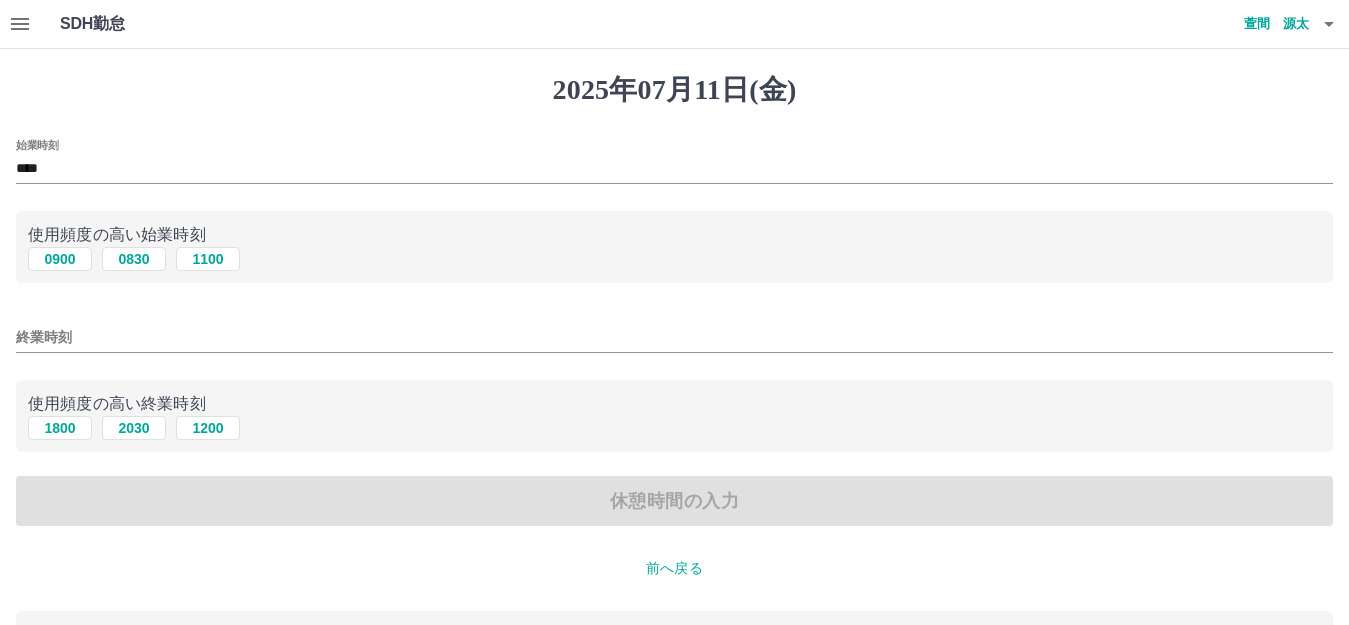 click on "前へ戻る" at bounding box center (674, 568) 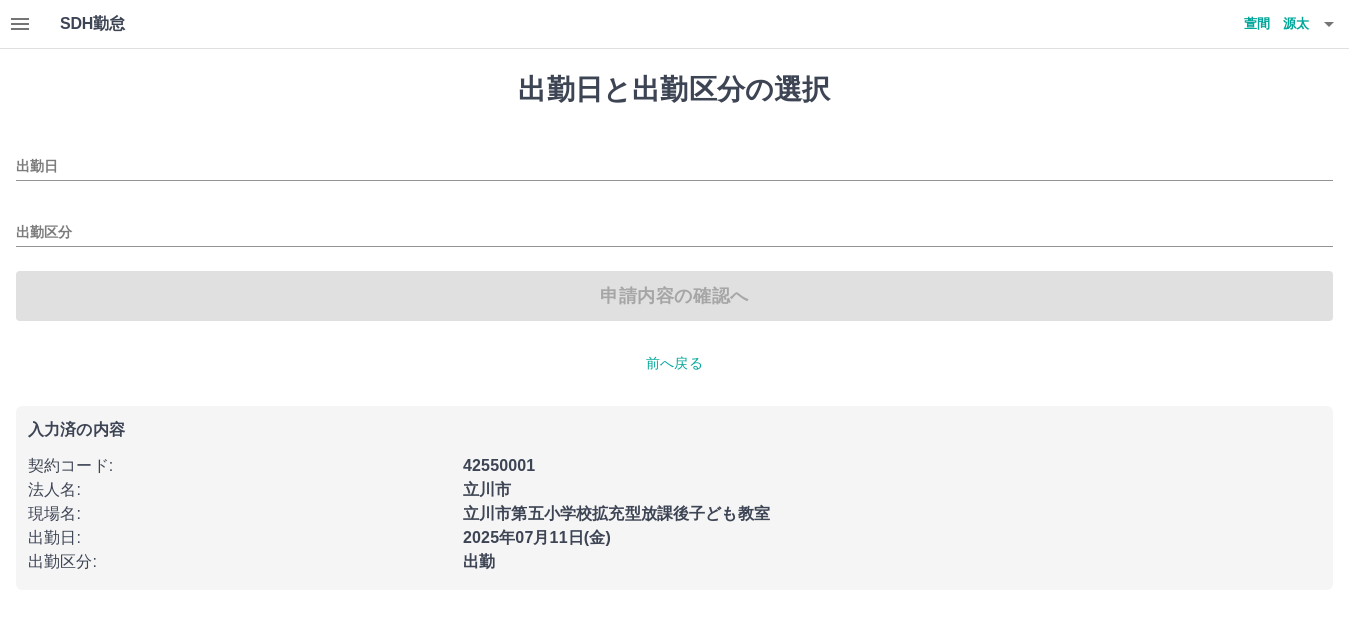 type on "**********" 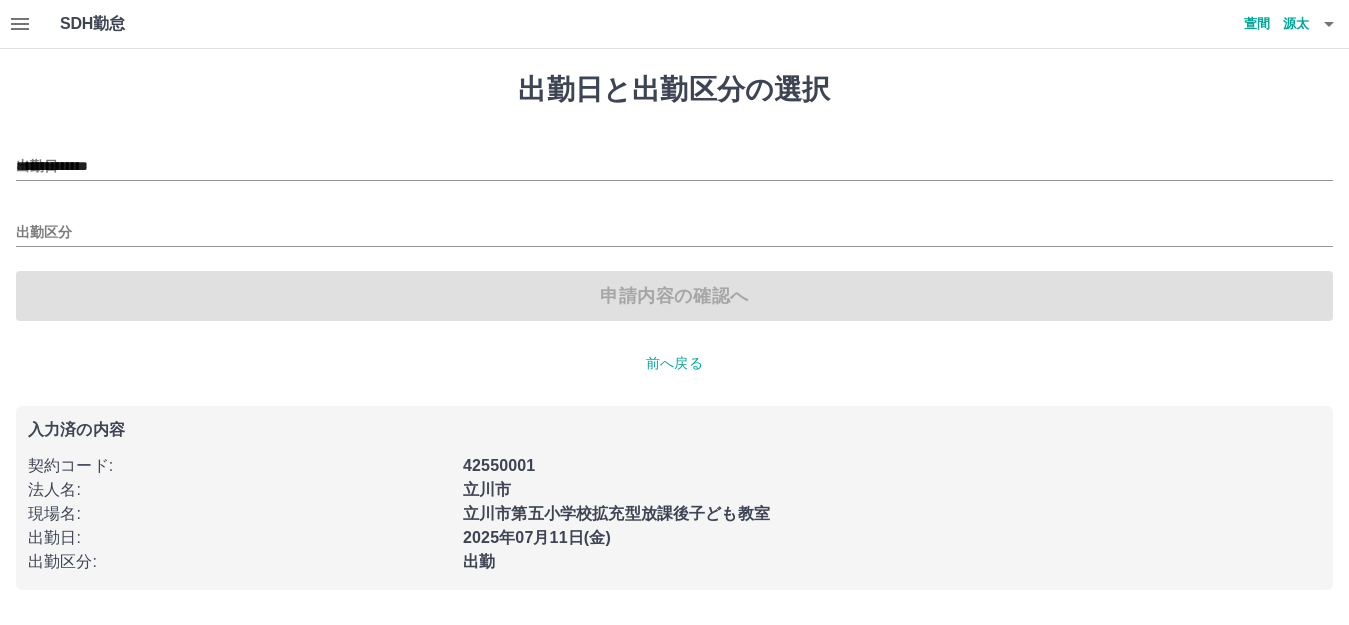 type on "**" 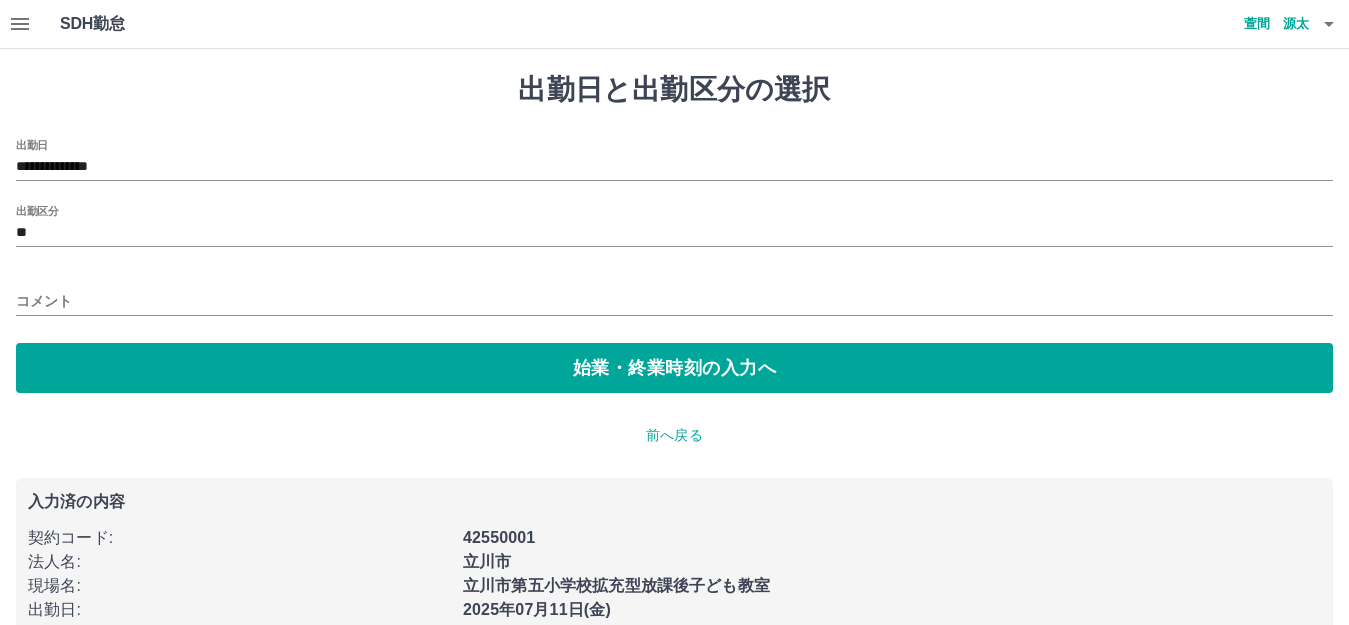 click 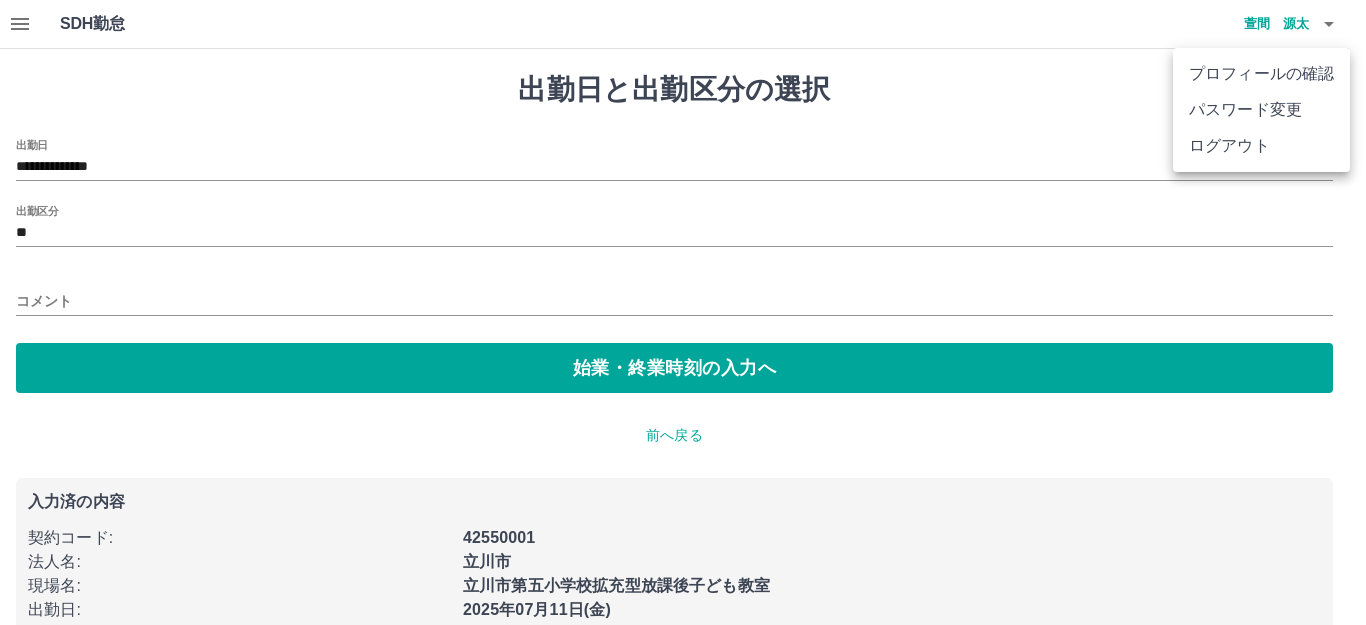 click on "ログアウト" at bounding box center [1261, 146] 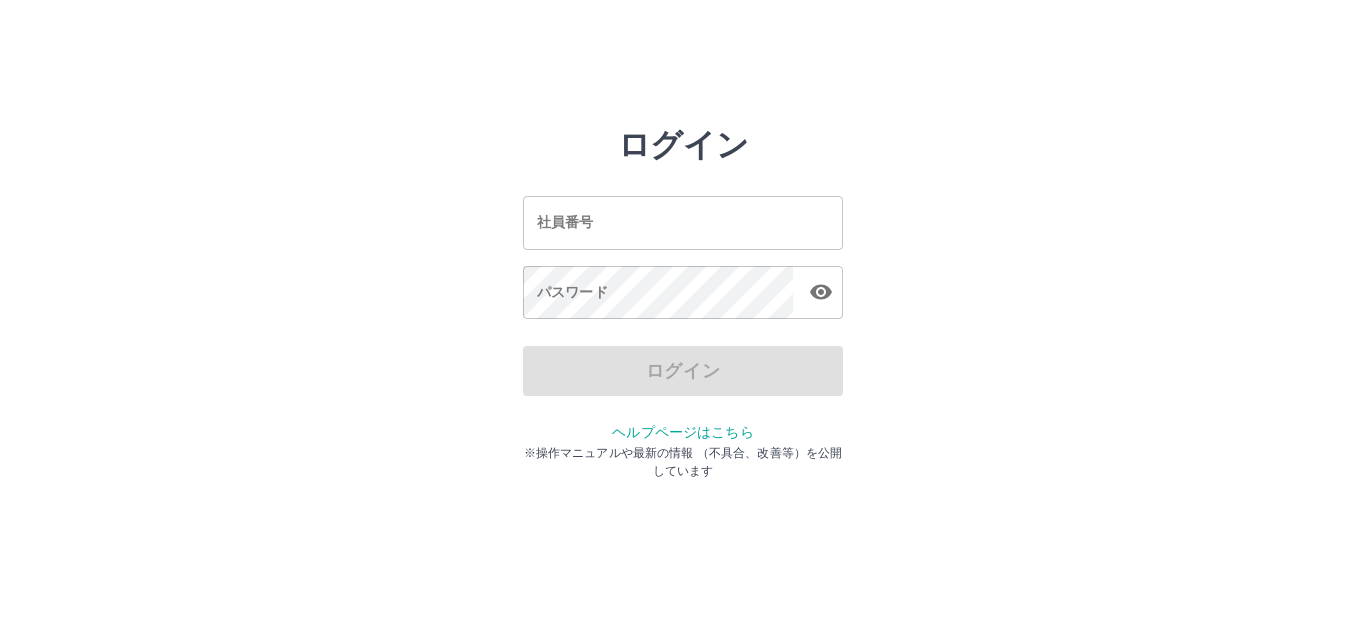 scroll, scrollTop: 0, scrollLeft: 0, axis: both 